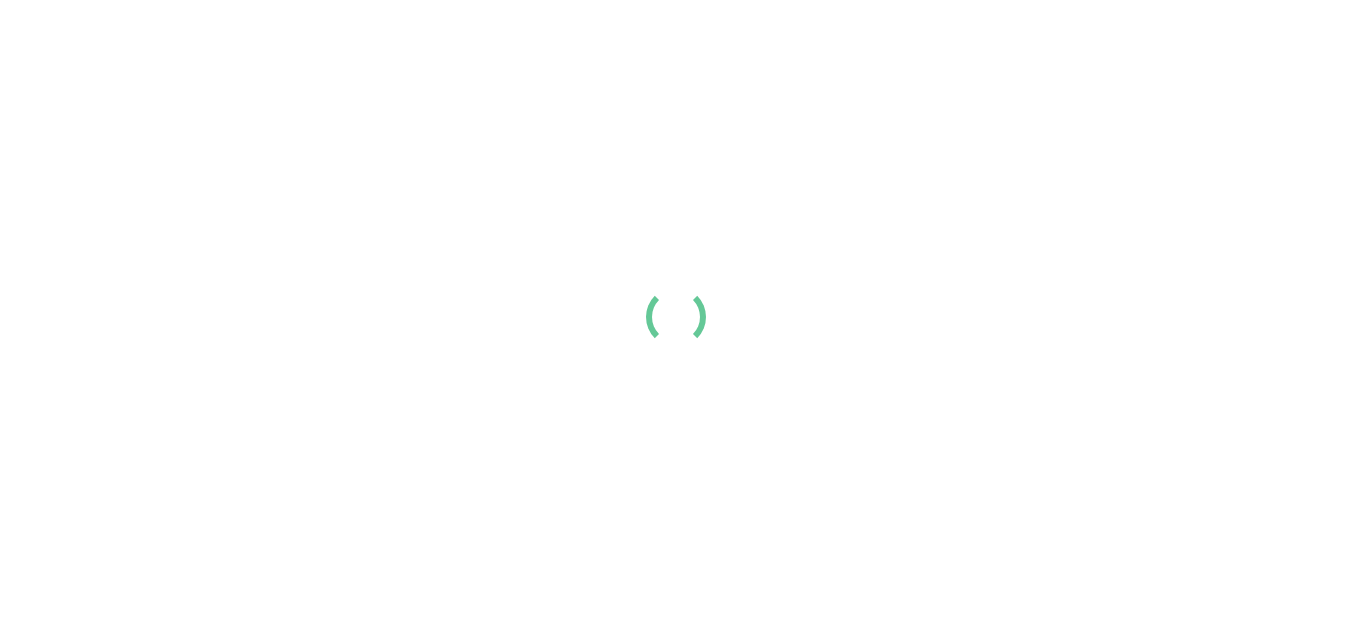 scroll, scrollTop: 0, scrollLeft: 0, axis: both 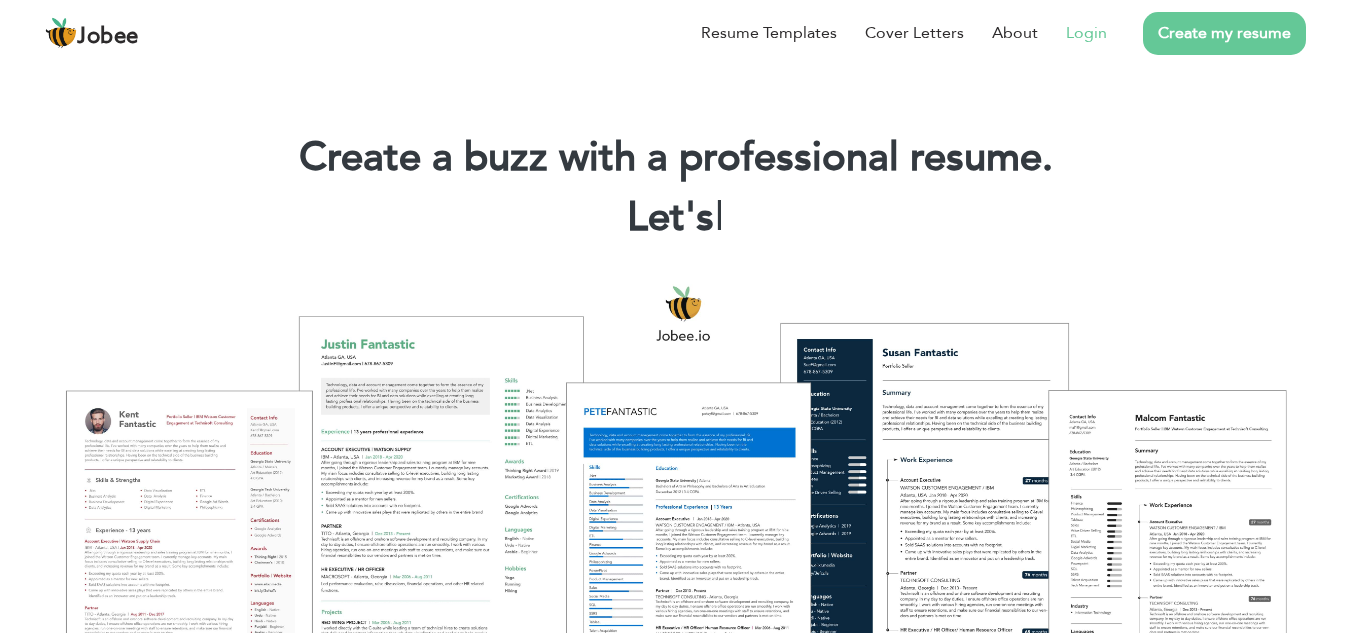 click on "Login" at bounding box center [1086, 33] 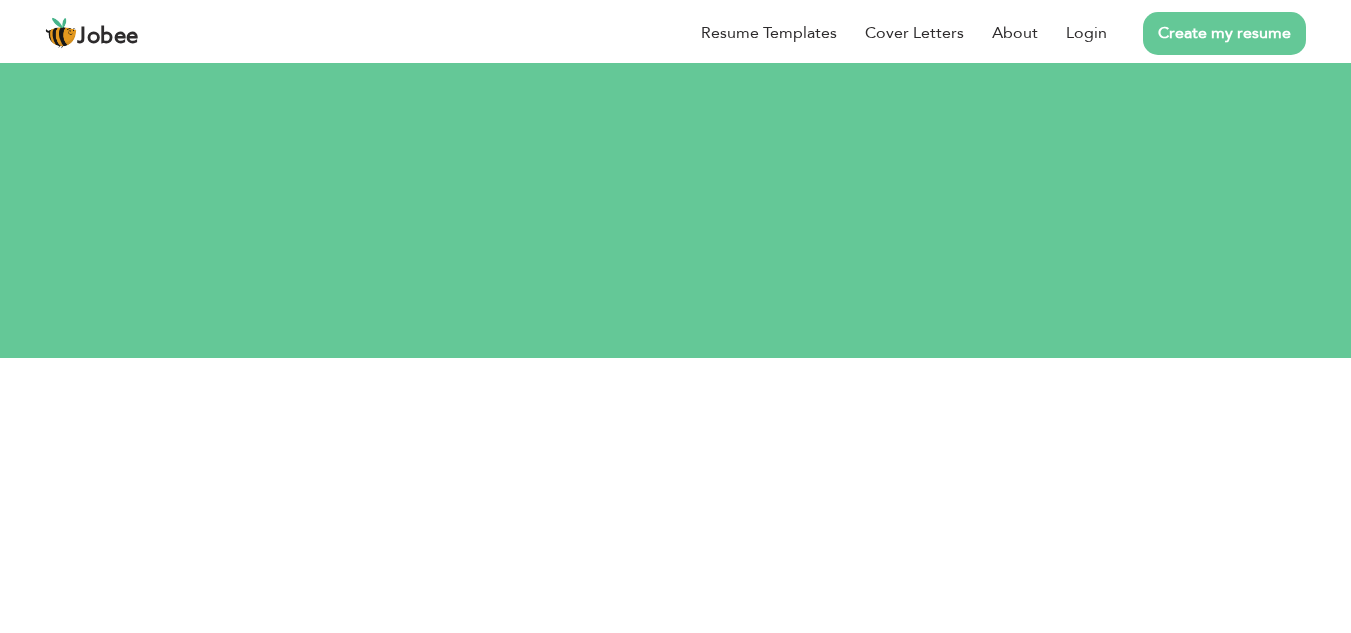 scroll, scrollTop: 0, scrollLeft: 0, axis: both 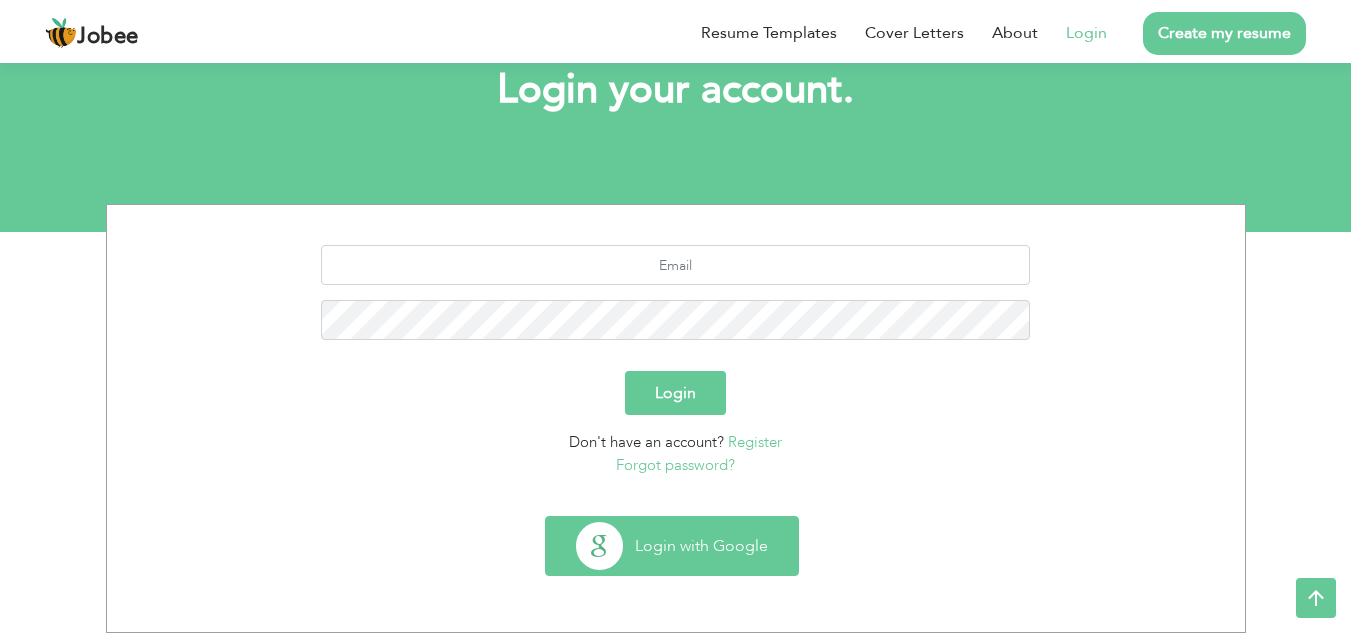 click on "Login with Google" at bounding box center [672, 546] 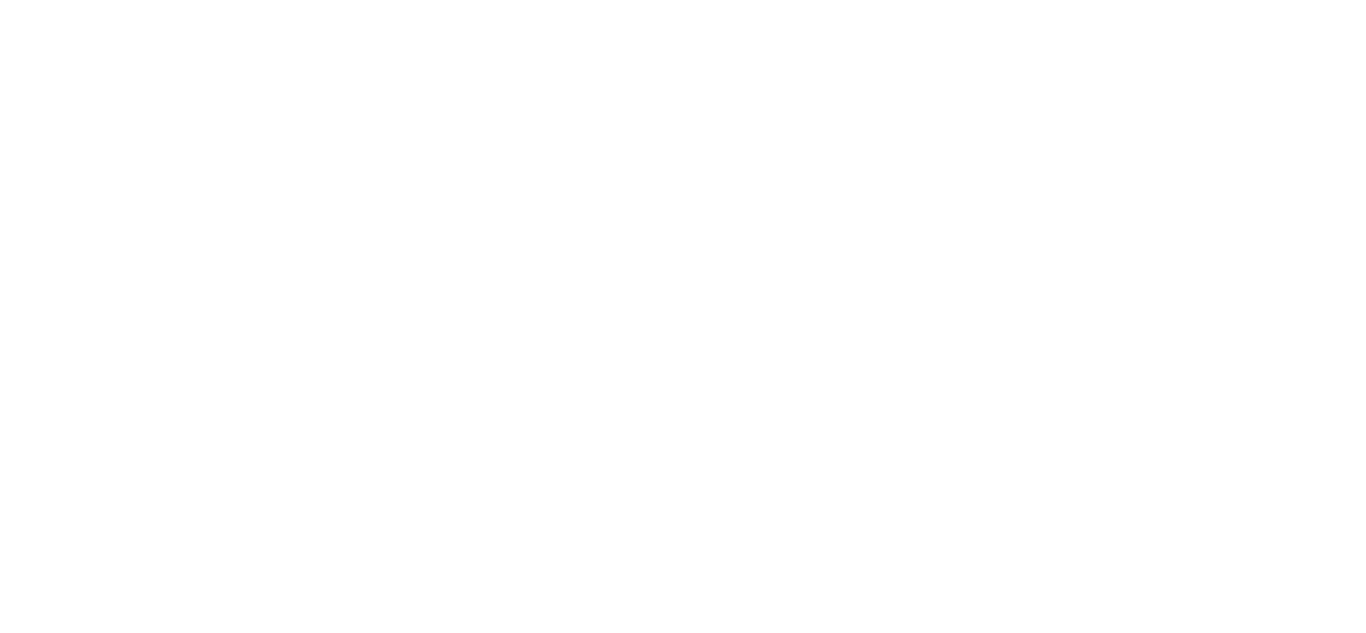 scroll, scrollTop: 0, scrollLeft: 0, axis: both 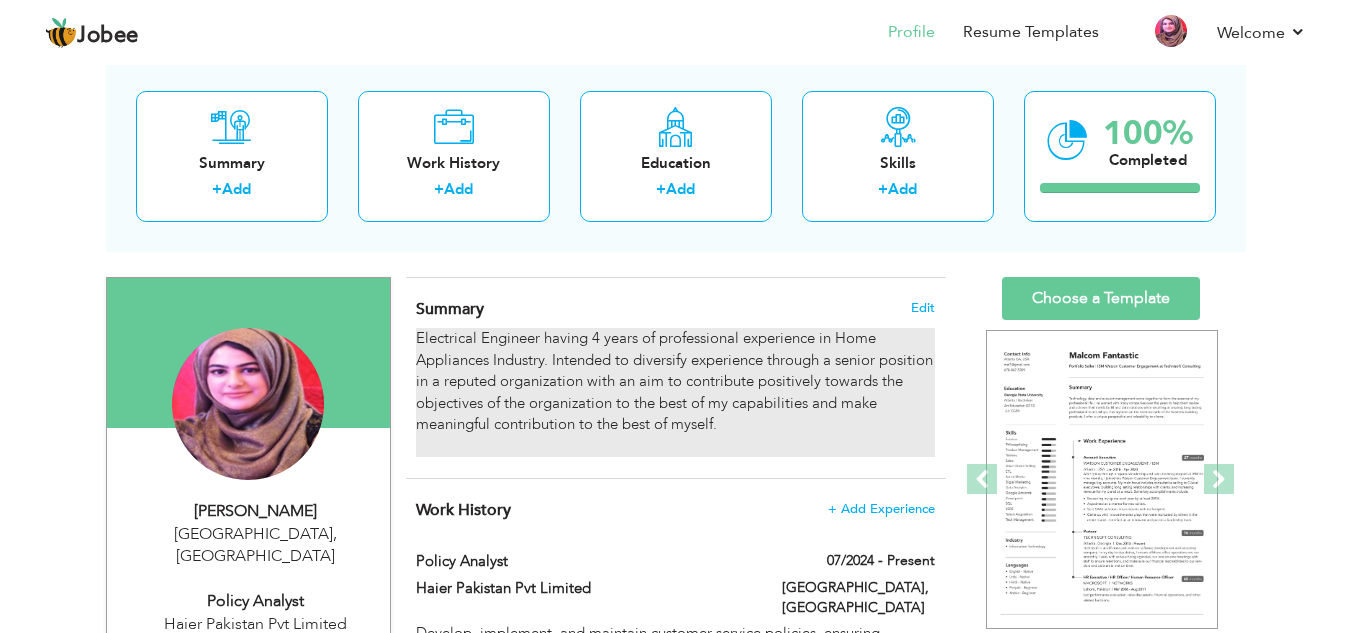 click on "Electrical Engineer having 4 years of professional experience in Home Appliances Industry. Intended to diversify experience through a senior position in a reputed organization with an aim to contribute positively towards the objectives of the organization to the best of my capabilities and make meaningful contribution to the best of myself." at bounding box center (675, 392) 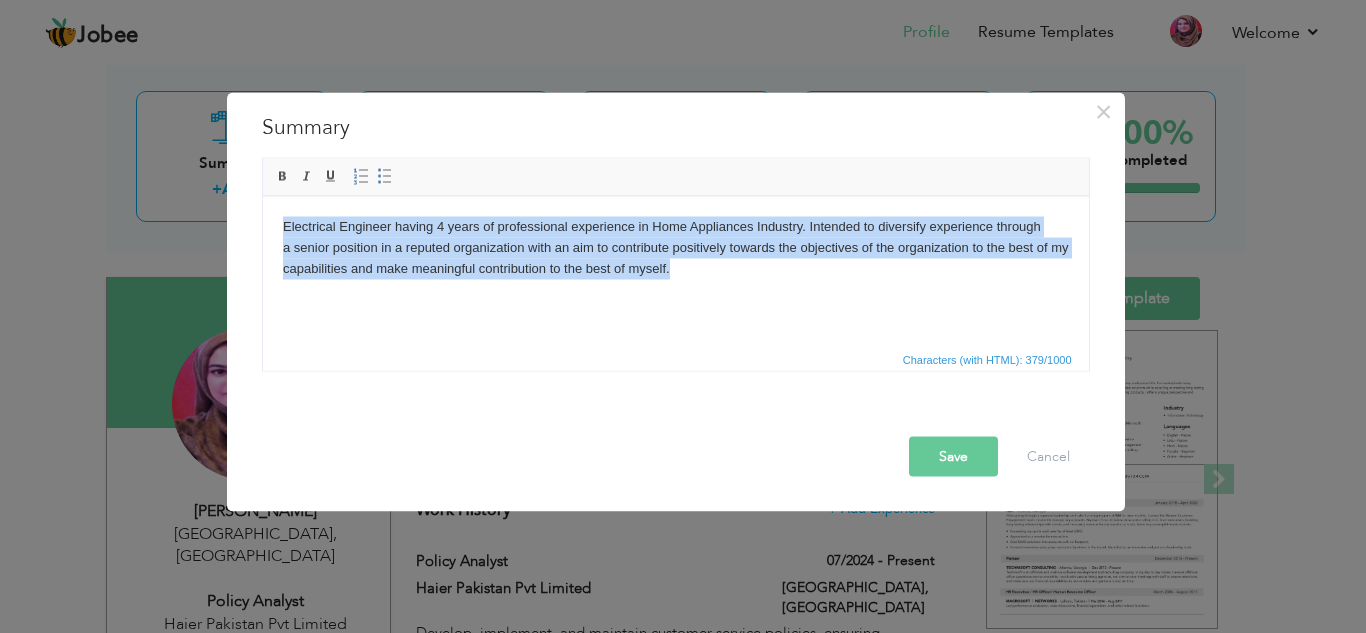 drag, startPoint x: 279, startPoint y: 223, endPoint x: 715, endPoint y: 263, distance: 437.83102 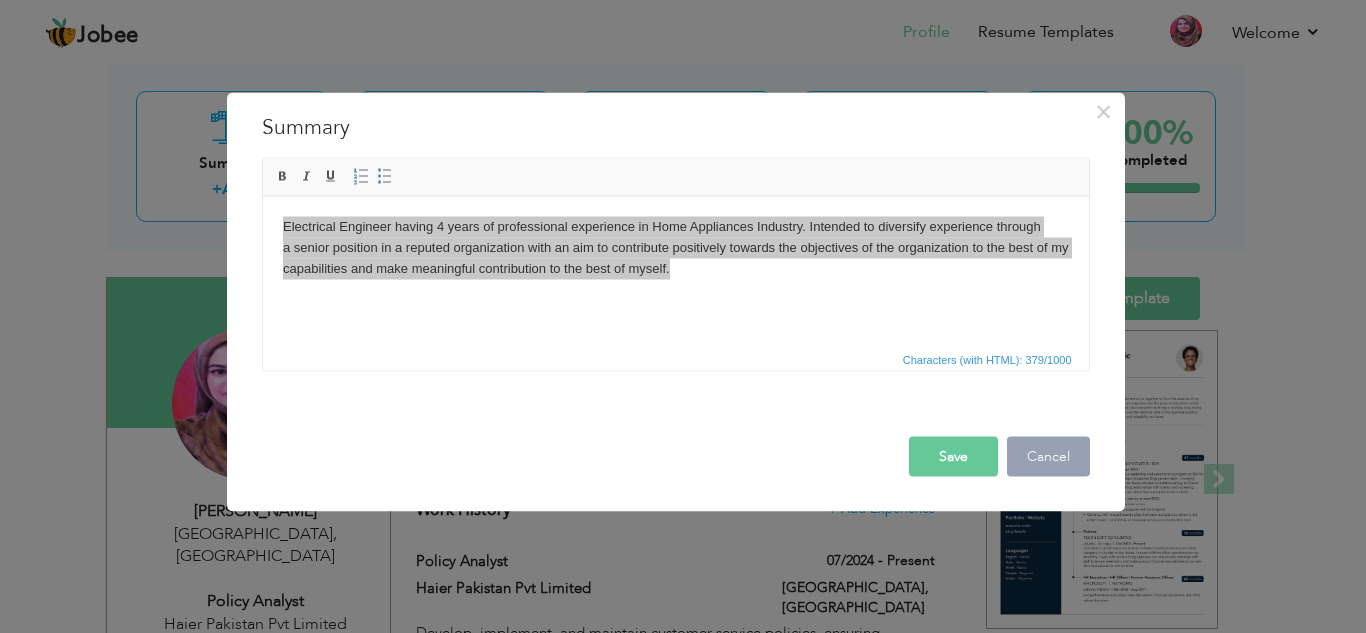click on "Cancel" at bounding box center [1048, 456] 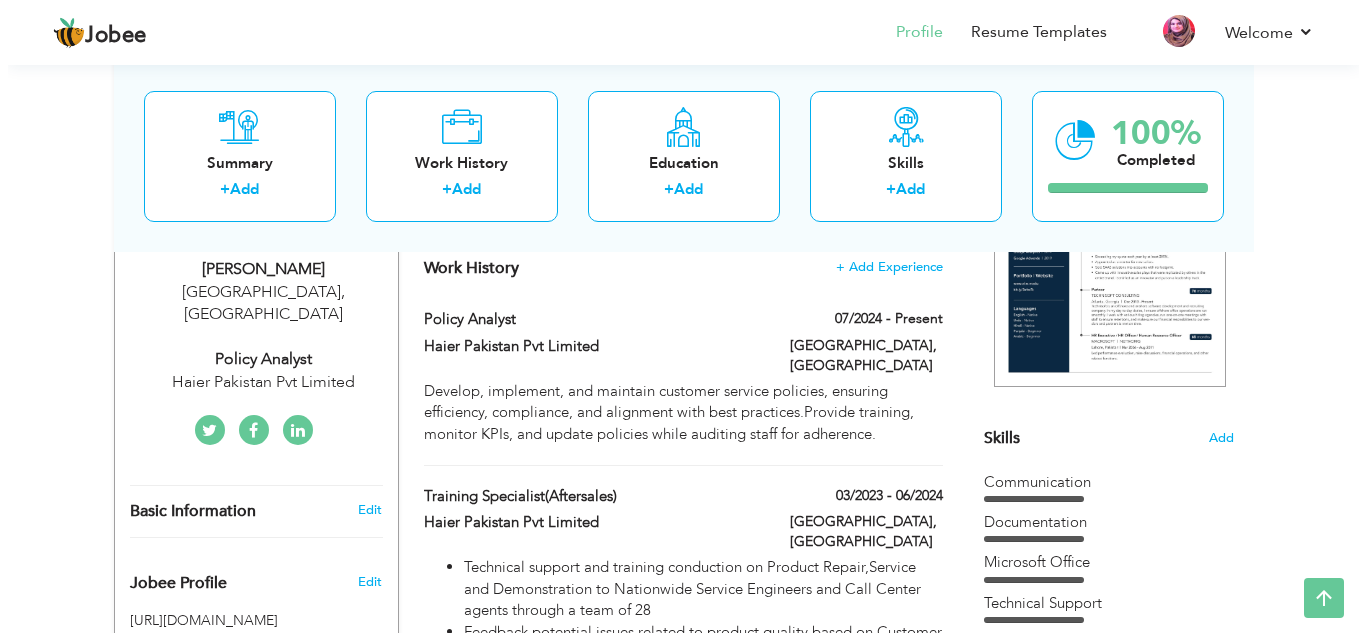 scroll, scrollTop: 353, scrollLeft: 0, axis: vertical 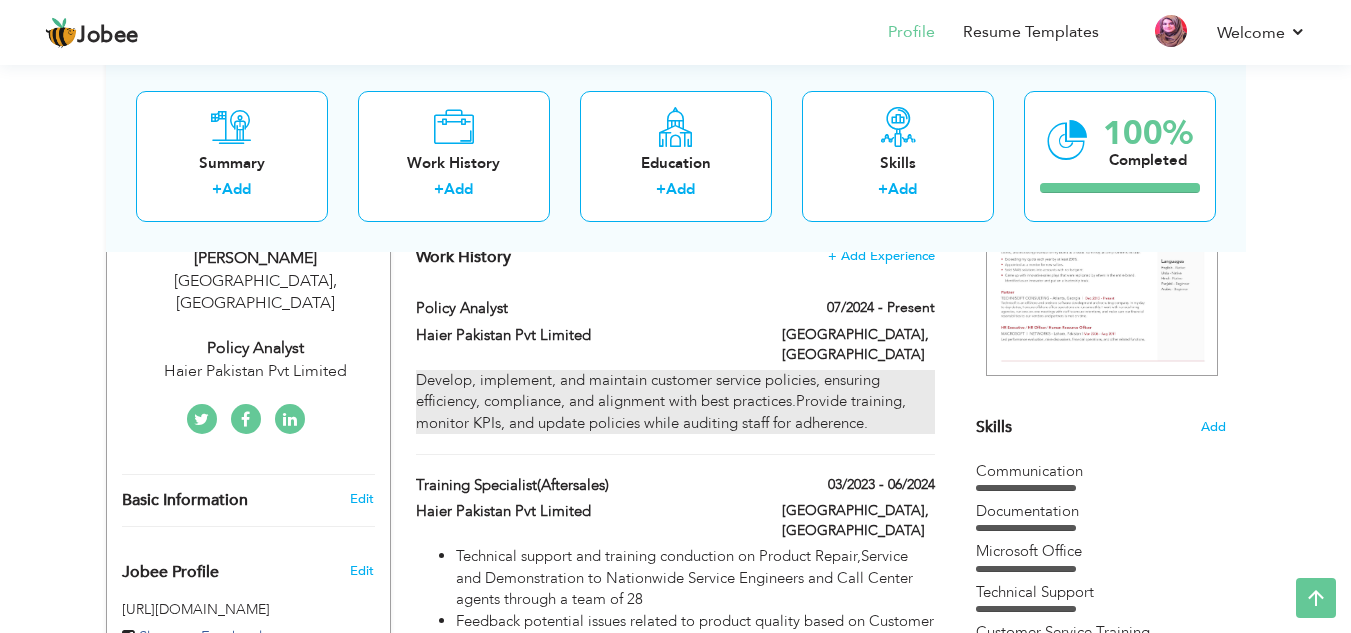 click on "Develop, implement, and maintain customer service policies, ensuring efficiency, compliance, and alignment with best practices.Provide training, monitor KPIs, and update policies while auditing staff for adherence." at bounding box center (675, 402) 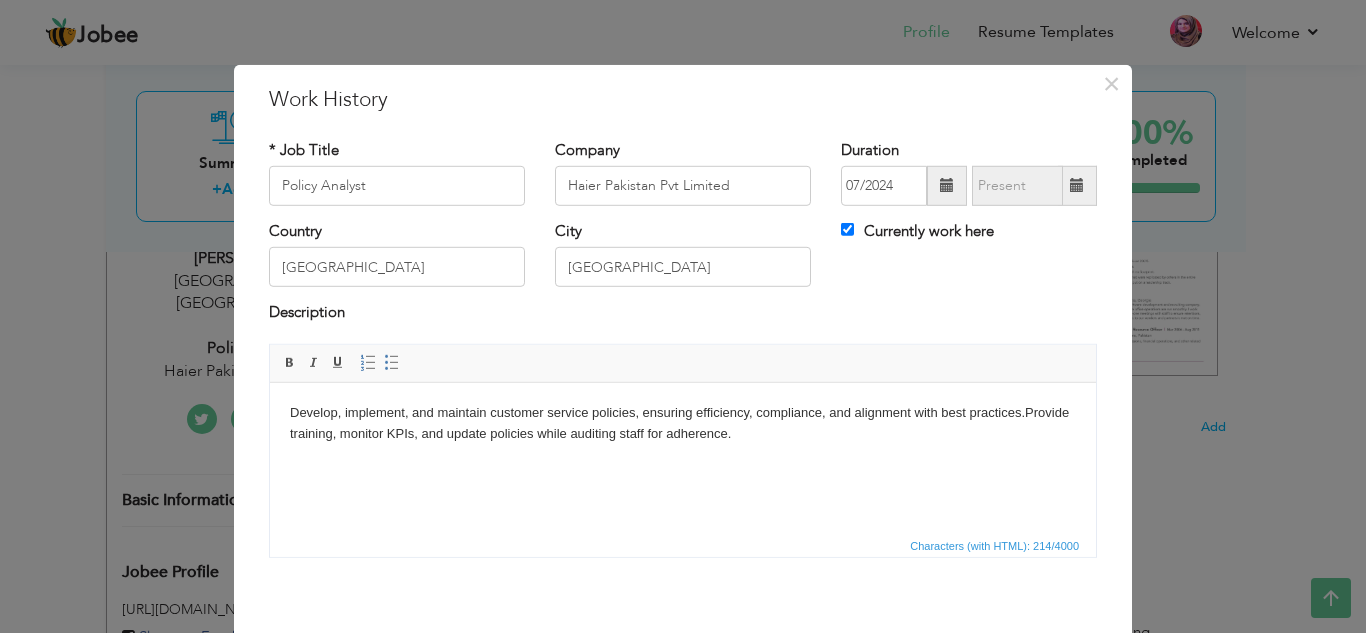 click on "Develop, implement, and maintain customer service policies, ensuring efficiency, compliance, and alignment with best practices.Provide training, monitor KPIs, and update policies while auditing staff for adherence." at bounding box center [683, 423] 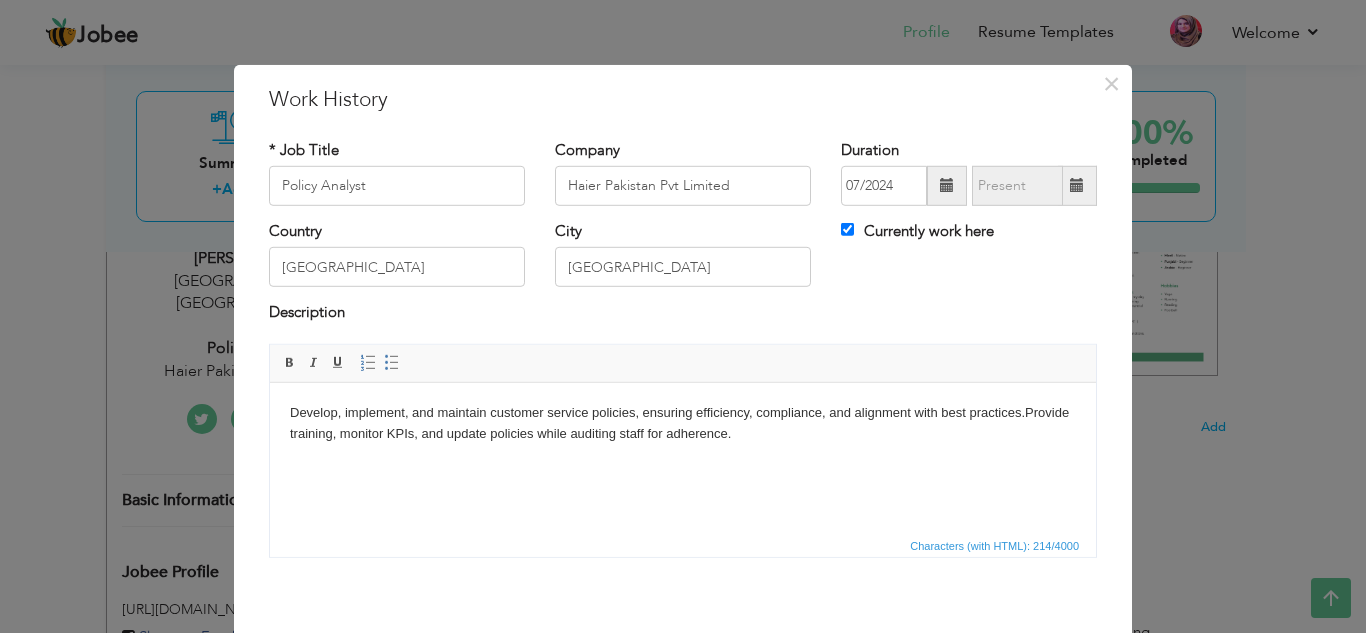 type 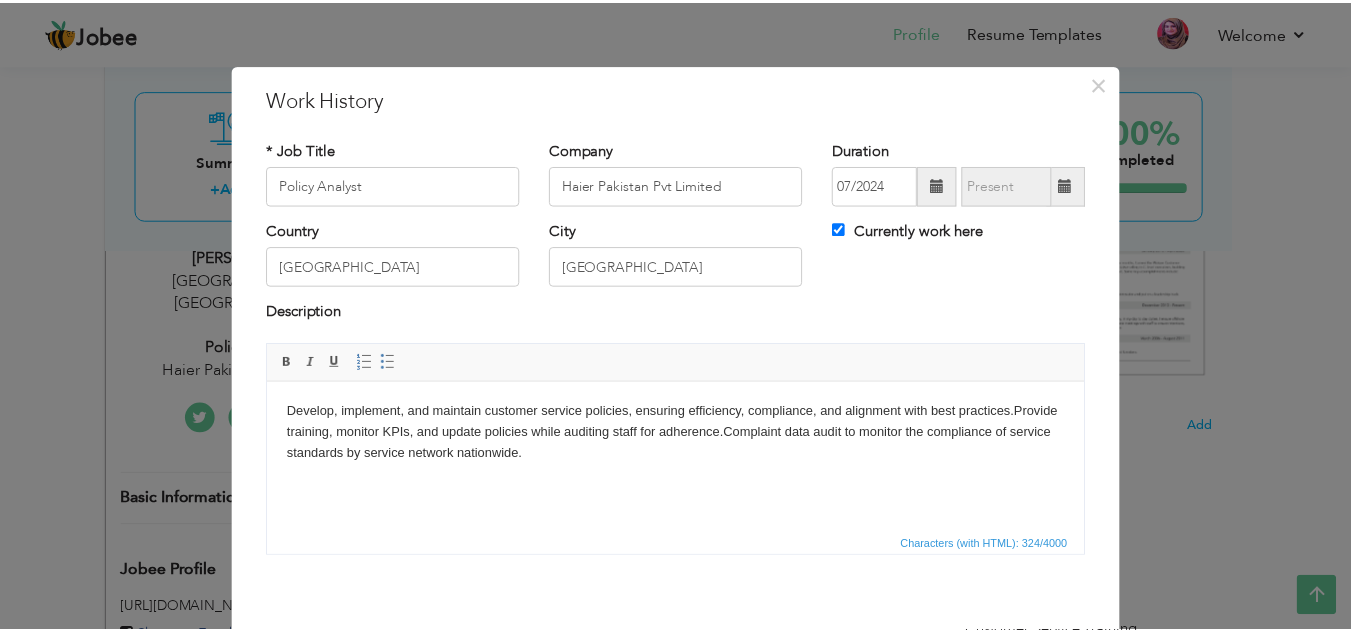scroll, scrollTop: 87, scrollLeft: 0, axis: vertical 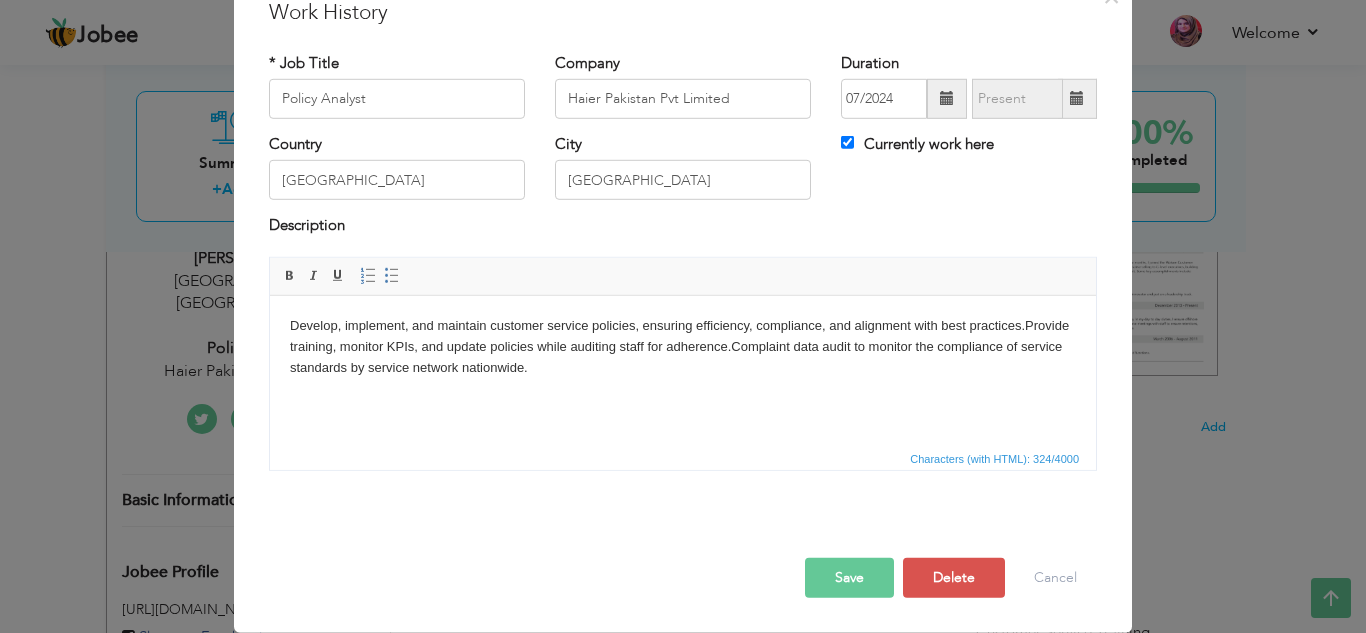 click on "Save" at bounding box center (849, 578) 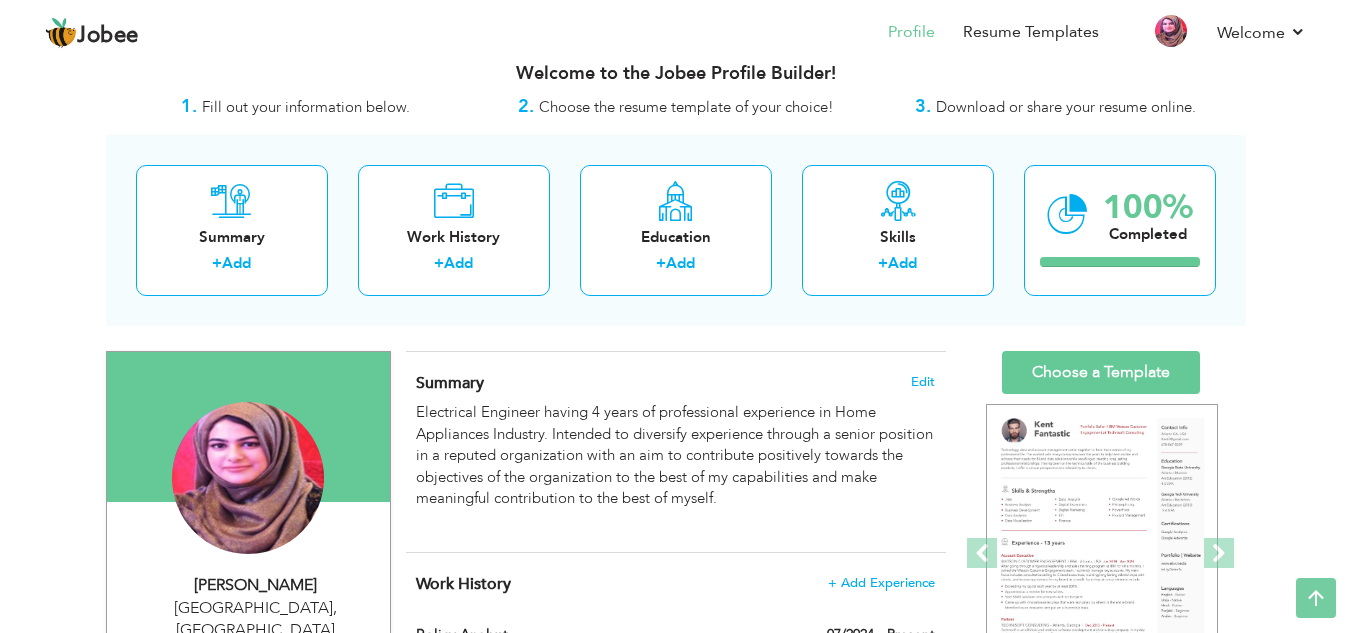 scroll, scrollTop: 0, scrollLeft: 0, axis: both 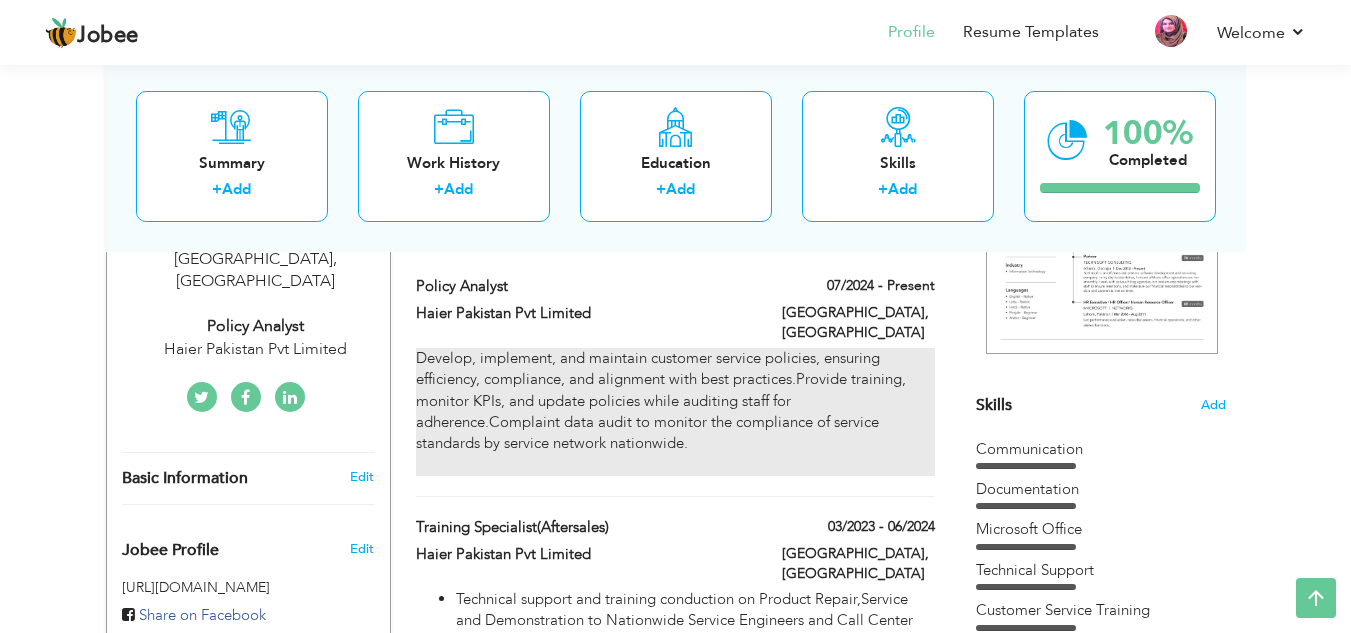 click on "Develop, implement, and maintain customer service policies, ensuring efficiency, compliance, and alignment with best practices.Provide training, monitor KPIs, and update policies while auditing staff for adherence.Complaint data audit to monitor the compliance of service standards by service network nationwide." at bounding box center [675, 412] 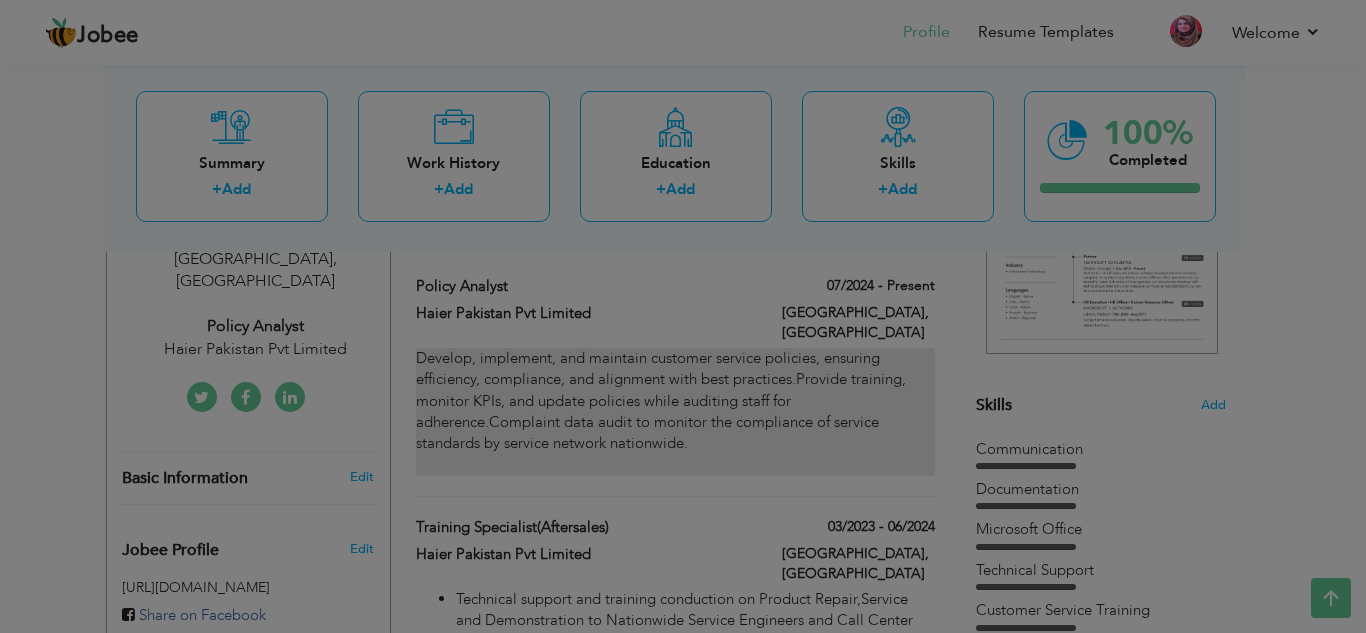 click on "Jobee
Profile
Resume Templates
Resume Templates
Cover Letters
About
My Resume
Welcome
Settings
Log off
Welcome" at bounding box center (683, 773) 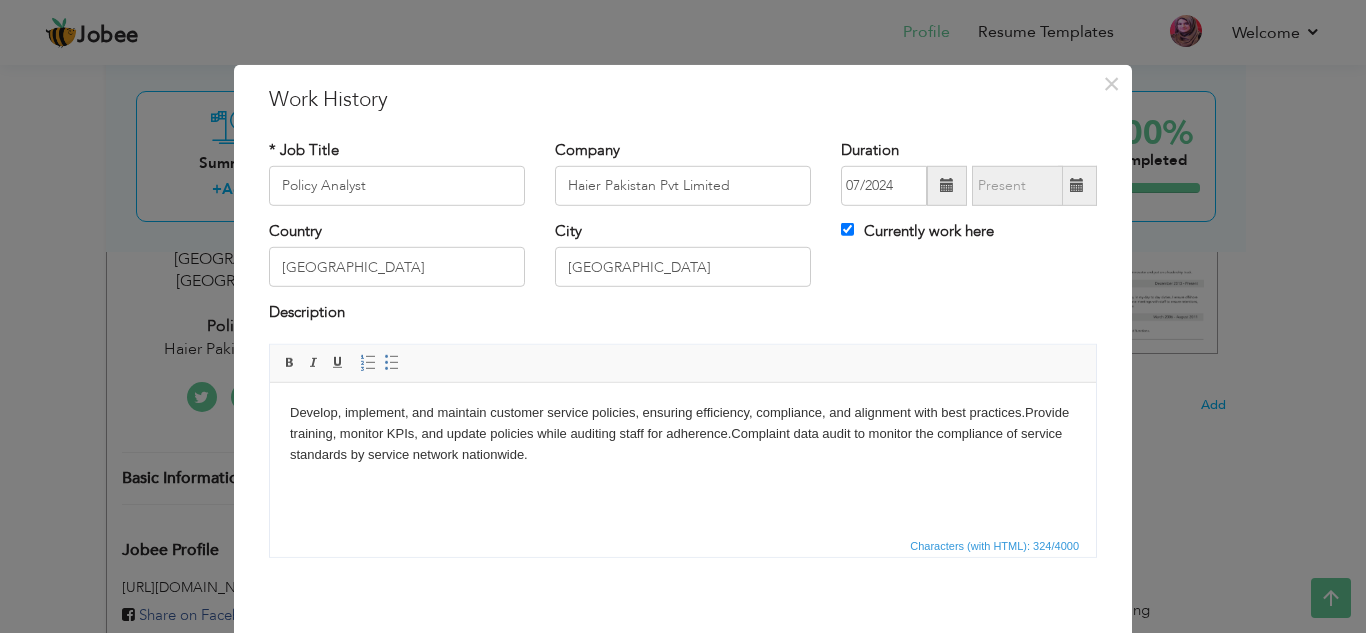 click on "Develop, implement, and maintain customer service policies, ensuring efficiency, compliance, and alignment with best practices.Provide training, monitor KPIs, and update policies while auditing staff for adherence.Complaint data audit to monitor the compliance of service standards by service network nationwide." at bounding box center (683, 443) 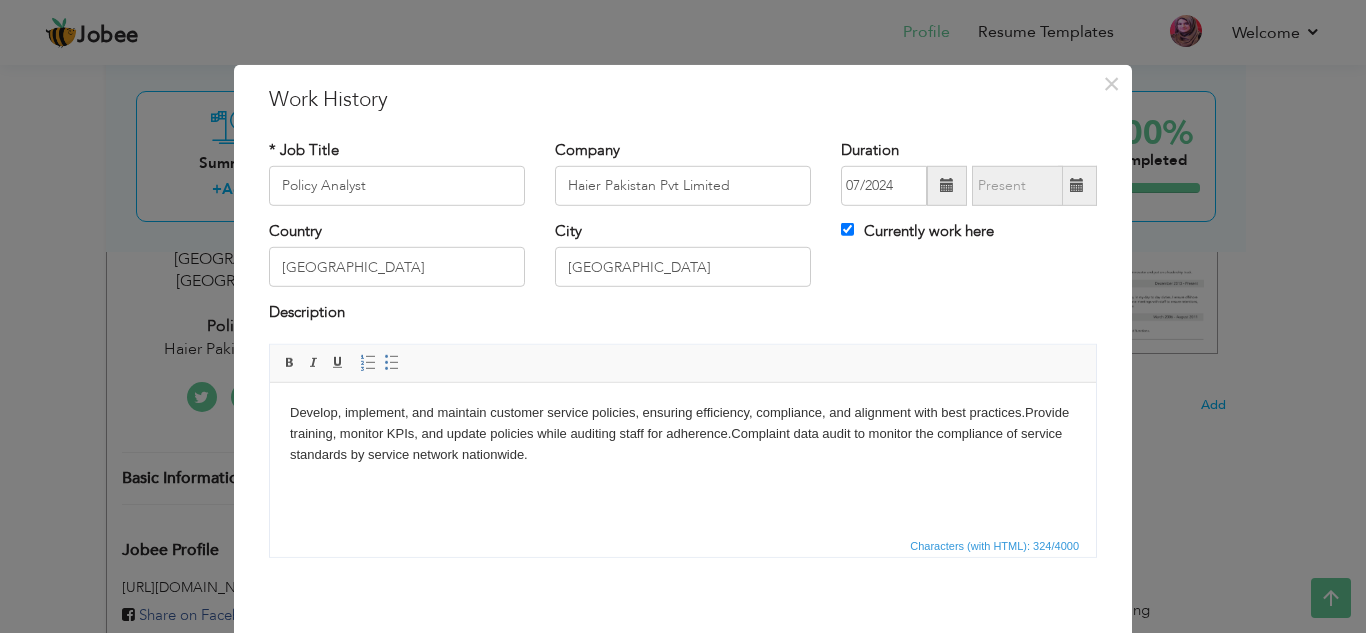 type 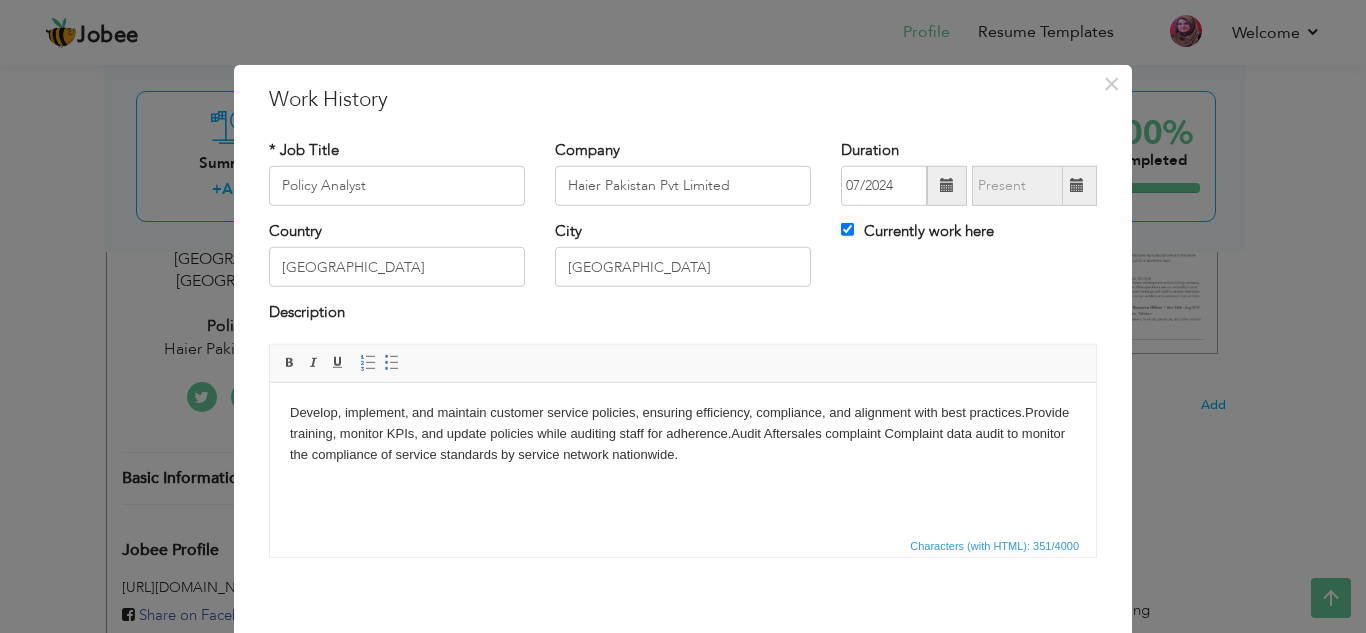 click on "Develop, implement, and maintain customer service policies, ensuring efficiency, compliance, and alignment with best practices.Provide training, monitor KPIs, and update policies while auditing staff for adherence.Audit Aftersales complaint Complaint data audit to monitor the compliance of service standards by service network nationwide." at bounding box center (683, 443) 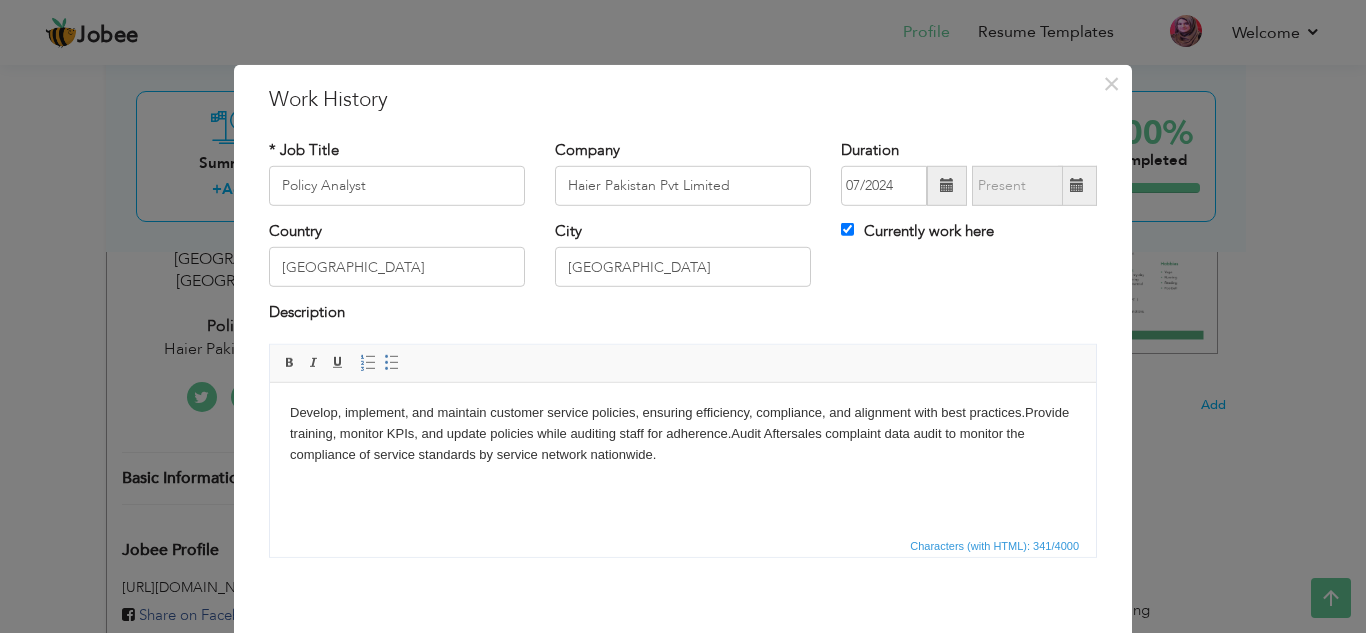 click on "Develop, implement, and maintain customer service policies, ensuring efficiency, compliance, and alignment with best practices.Provide training, monitor KPIs, and update policies while auditing staff for adherence.Audit Aftersales complaint data audit to monitor the compliance of service standards by service network nationwide." at bounding box center (683, 443) 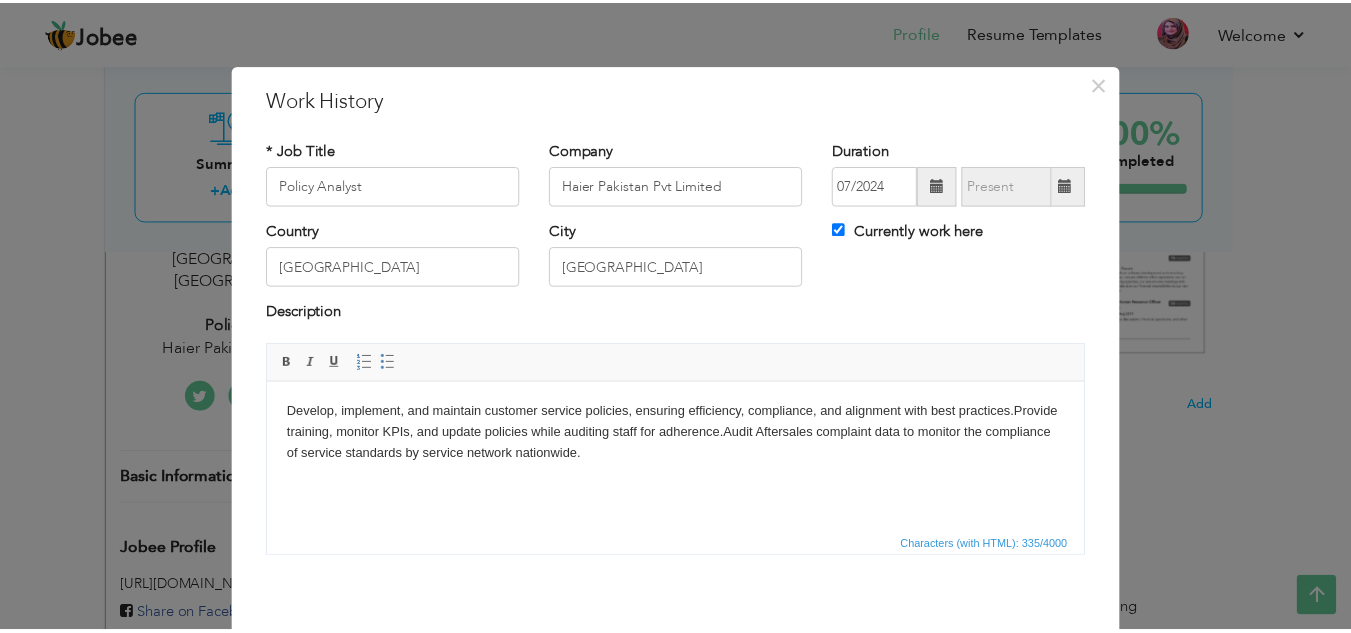 scroll, scrollTop: 87, scrollLeft: 0, axis: vertical 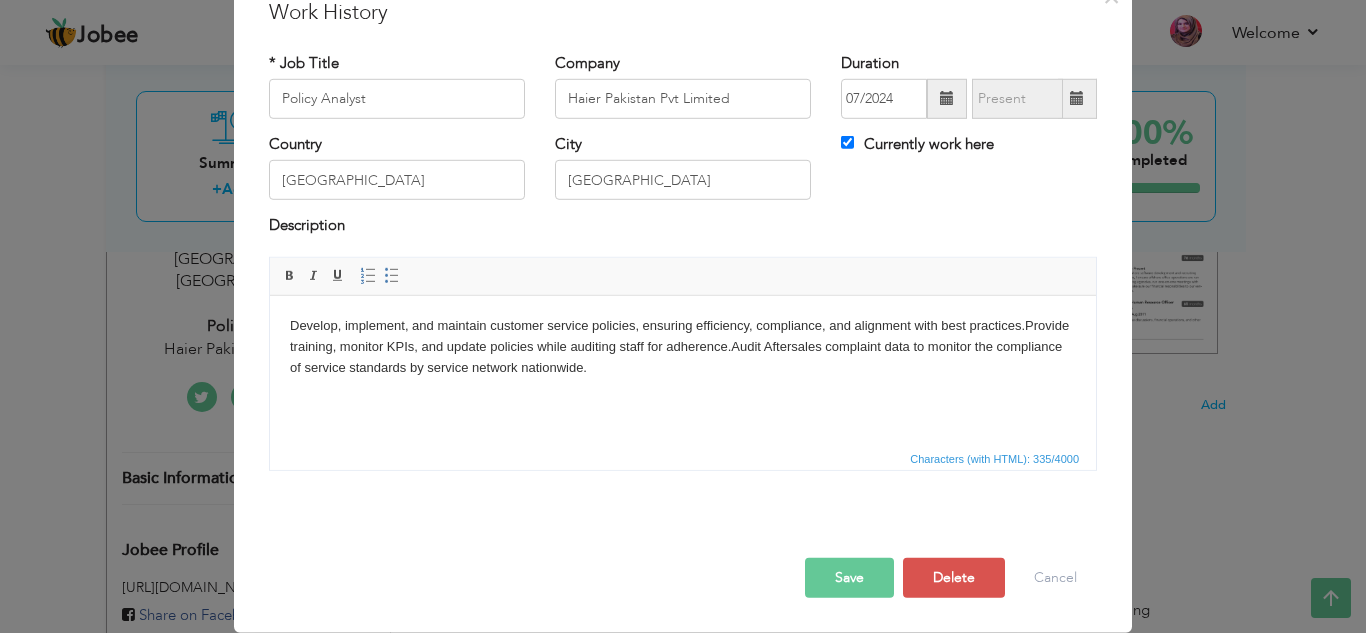 click on "Develop, implement, and maintain customer service policies, ensuring efficiency, compliance, and alignment with best practices.Provide training, monitor KPIs, and update policies while auditing staff for adherence.Audit Aftersales complaint data to monitor the compliance of service standards by service network nationwide." at bounding box center [683, 356] 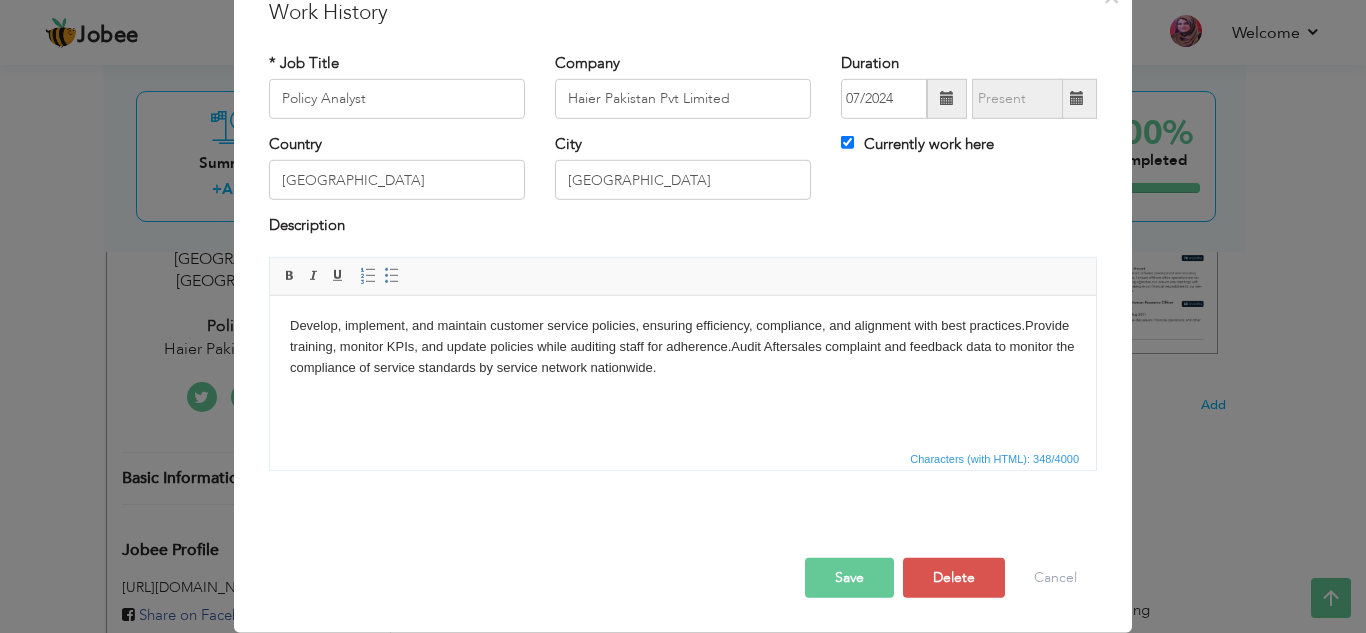 click on "Save" at bounding box center (849, 578) 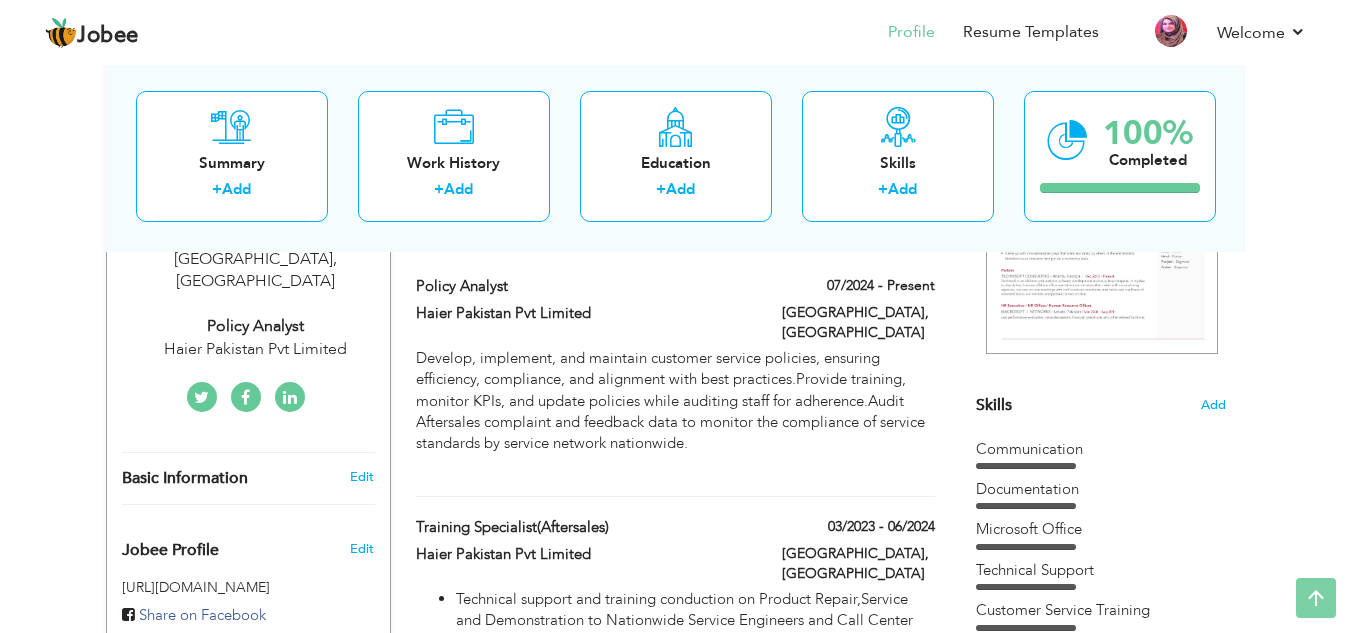 scroll, scrollTop: 0, scrollLeft: 0, axis: both 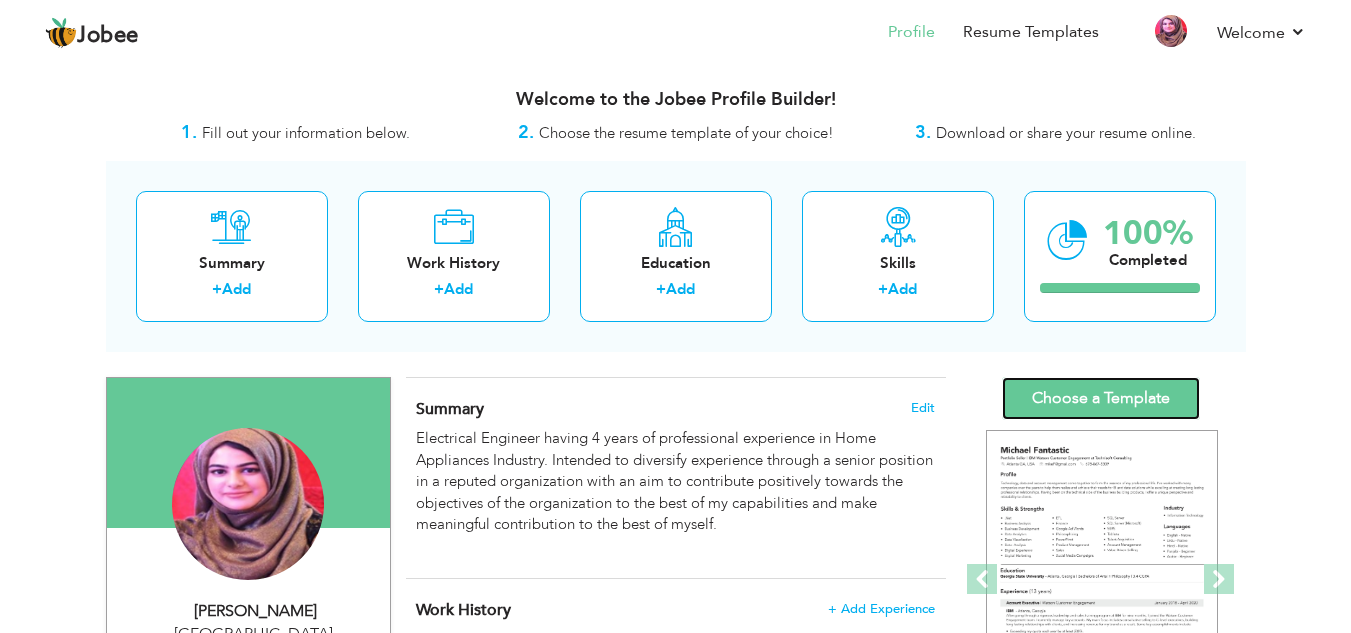 click on "Choose a Template" at bounding box center [1101, 398] 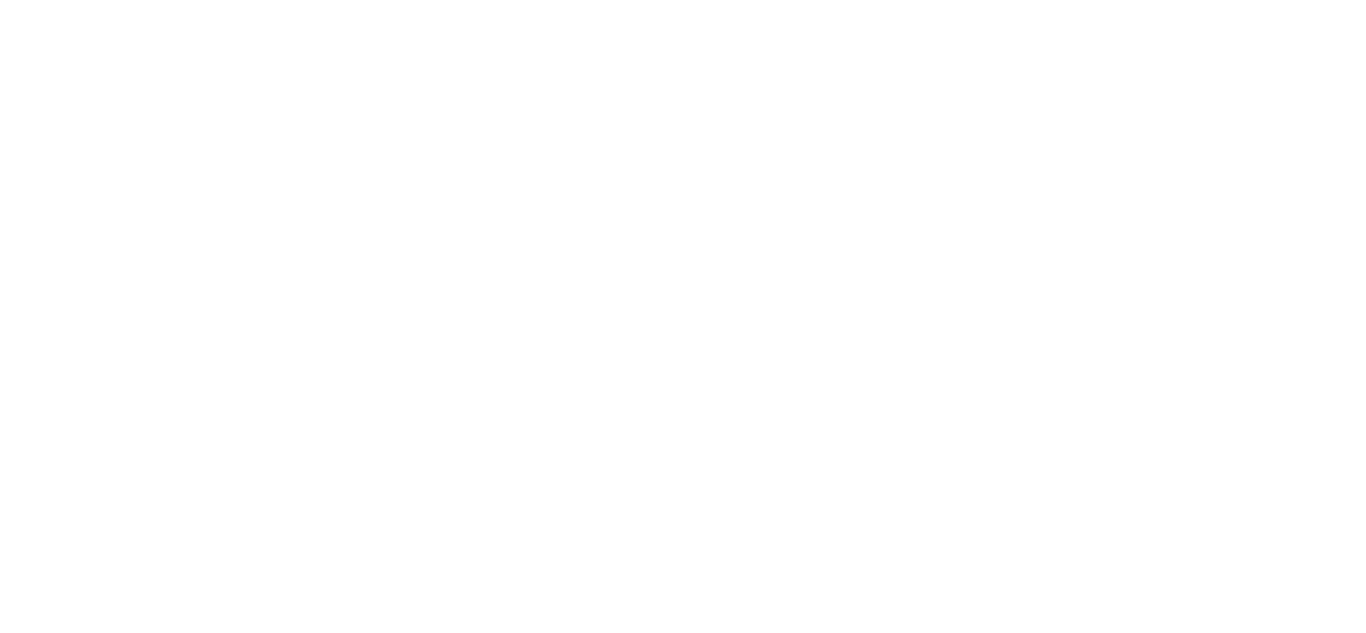 scroll, scrollTop: 0, scrollLeft: 0, axis: both 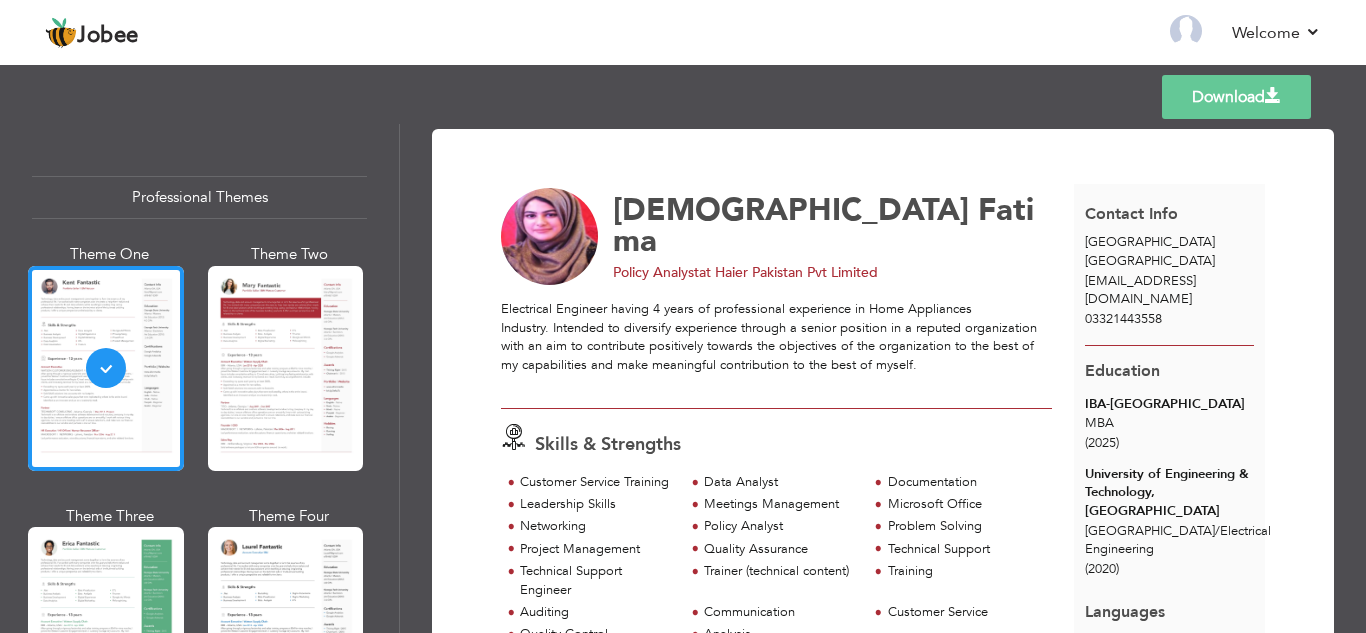 click on "Download" at bounding box center (1236, 97) 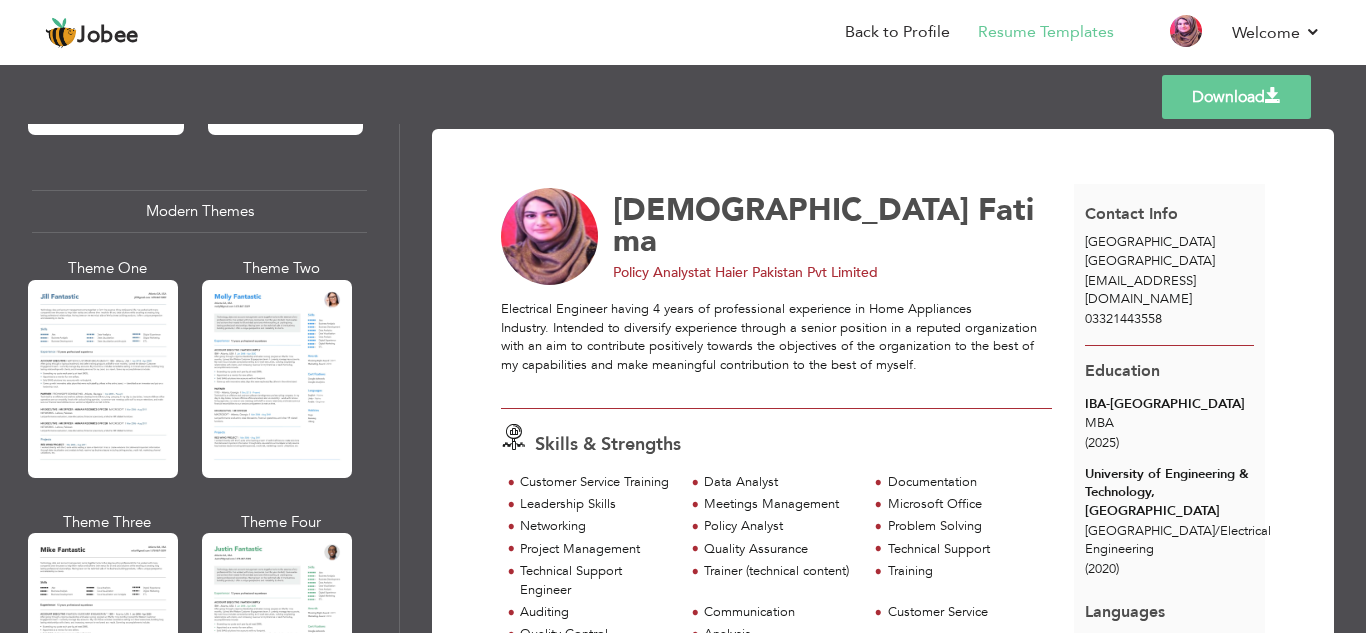 scroll, scrollTop: 818, scrollLeft: 0, axis: vertical 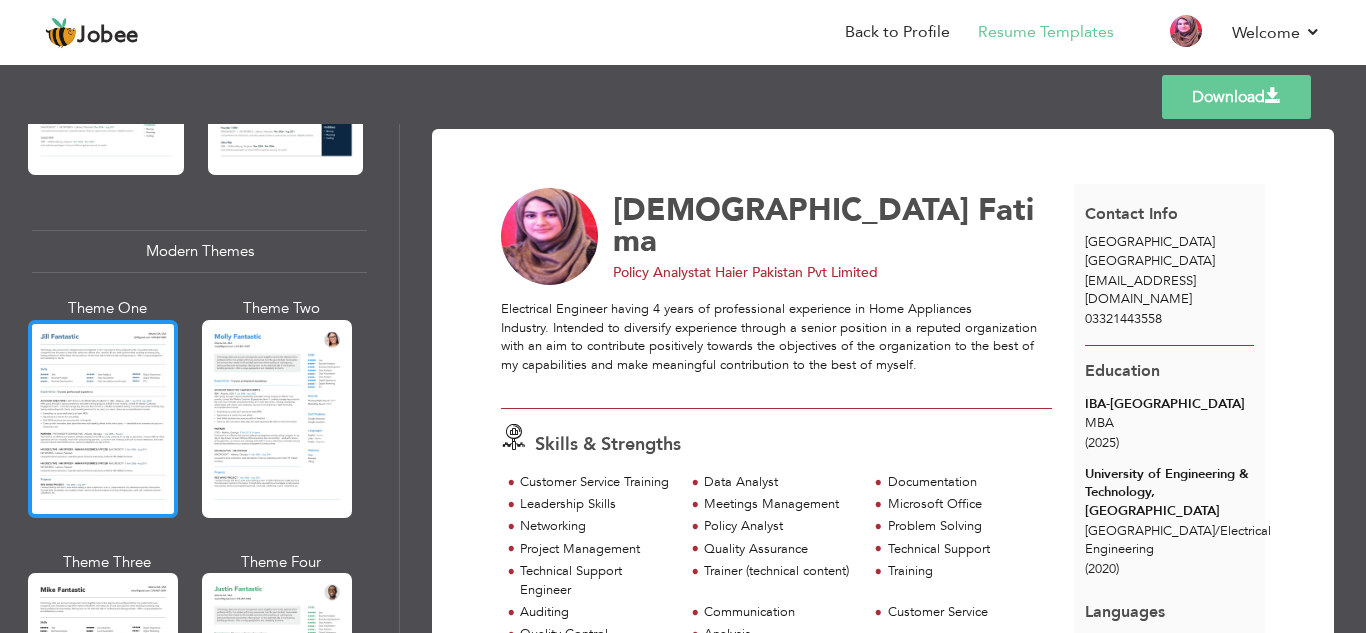 click at bounding box center (103, 419) 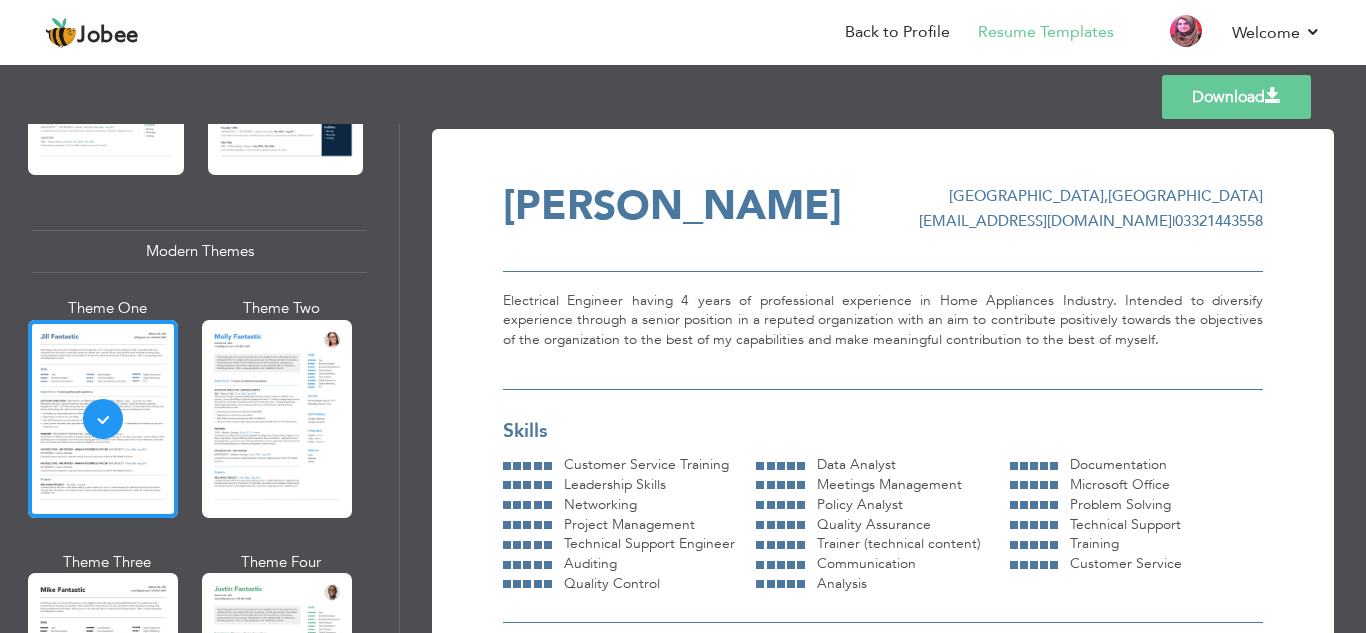 click on "Download" at bounding box center [1236, 97] 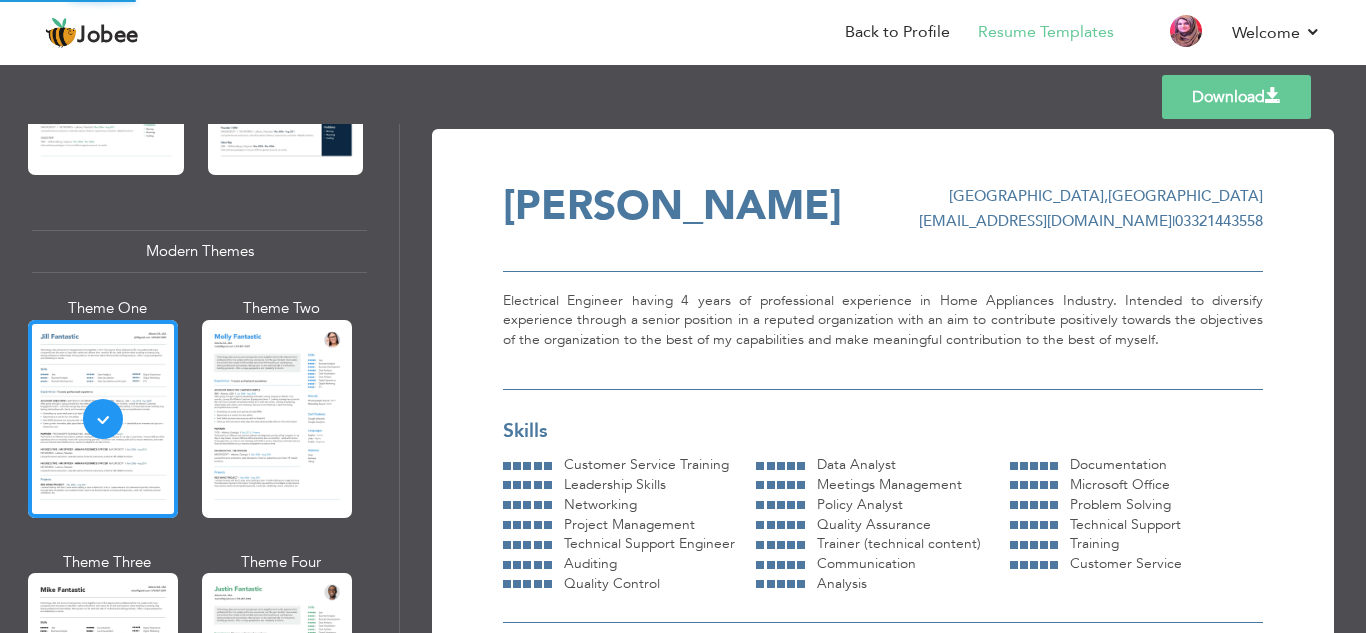 click on "Download" at bounding box center [1236, 97] 